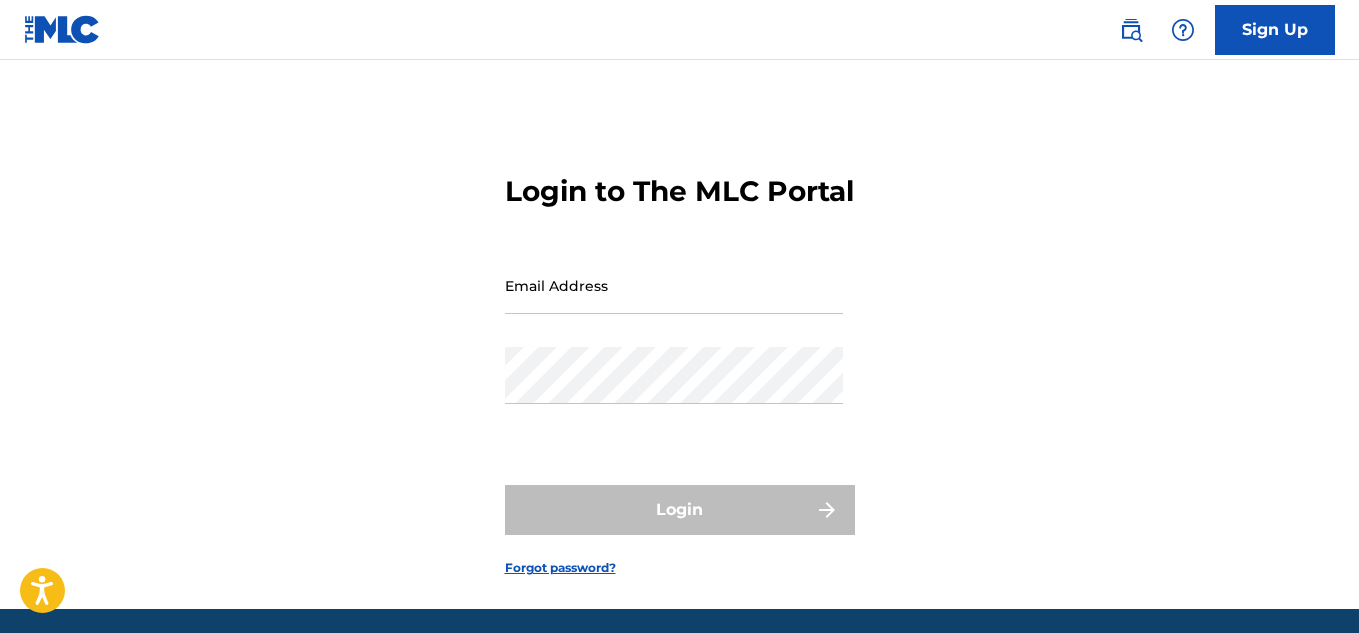 scroll, scrollTop: 0, scrollLeft: 0, axis: both 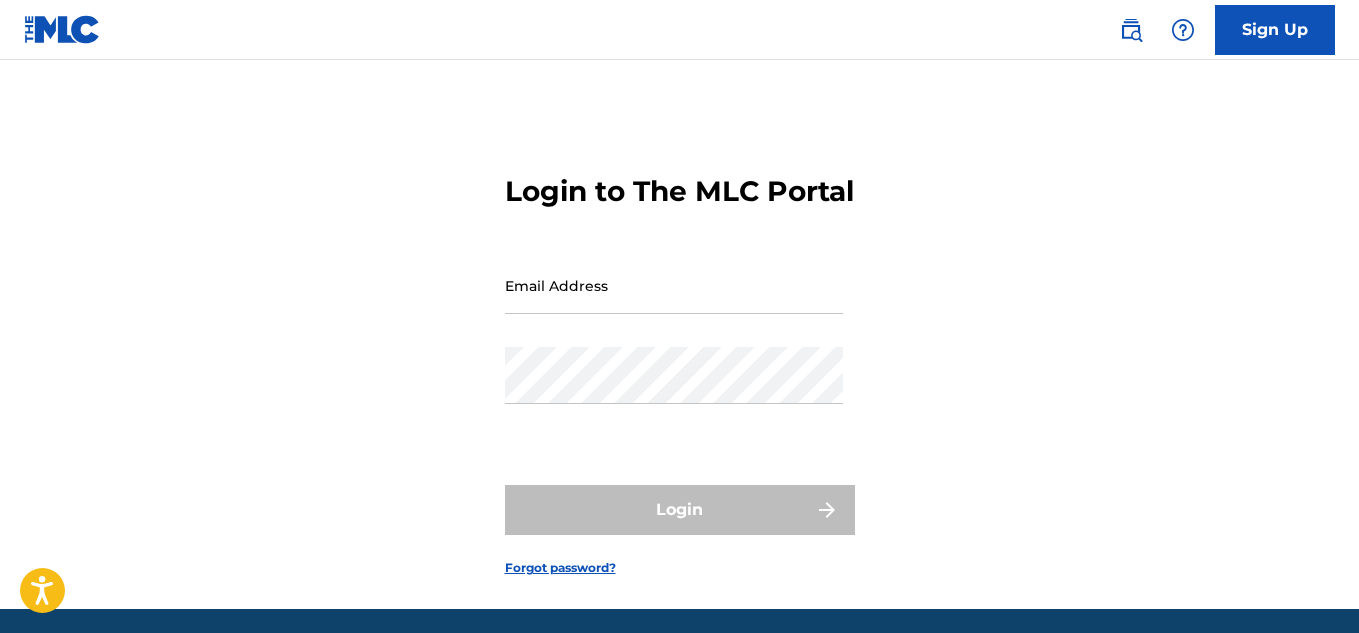 drag, startPoint x: 605, startPoint y: 350, endPoint x: 592, endPoint y: 374, distance: 27.294687 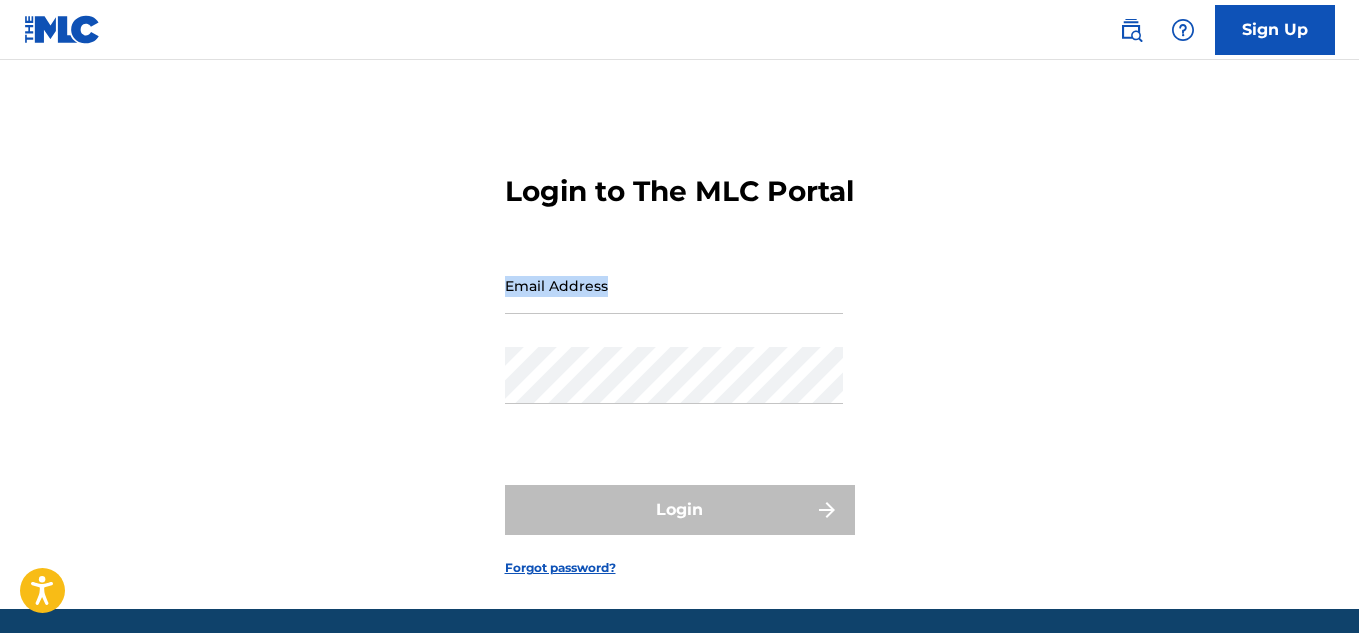 drag, startPoint x: 599, startPoint y: 365, endPoint x: 603, endPoint y: 337, distance: 28.284271 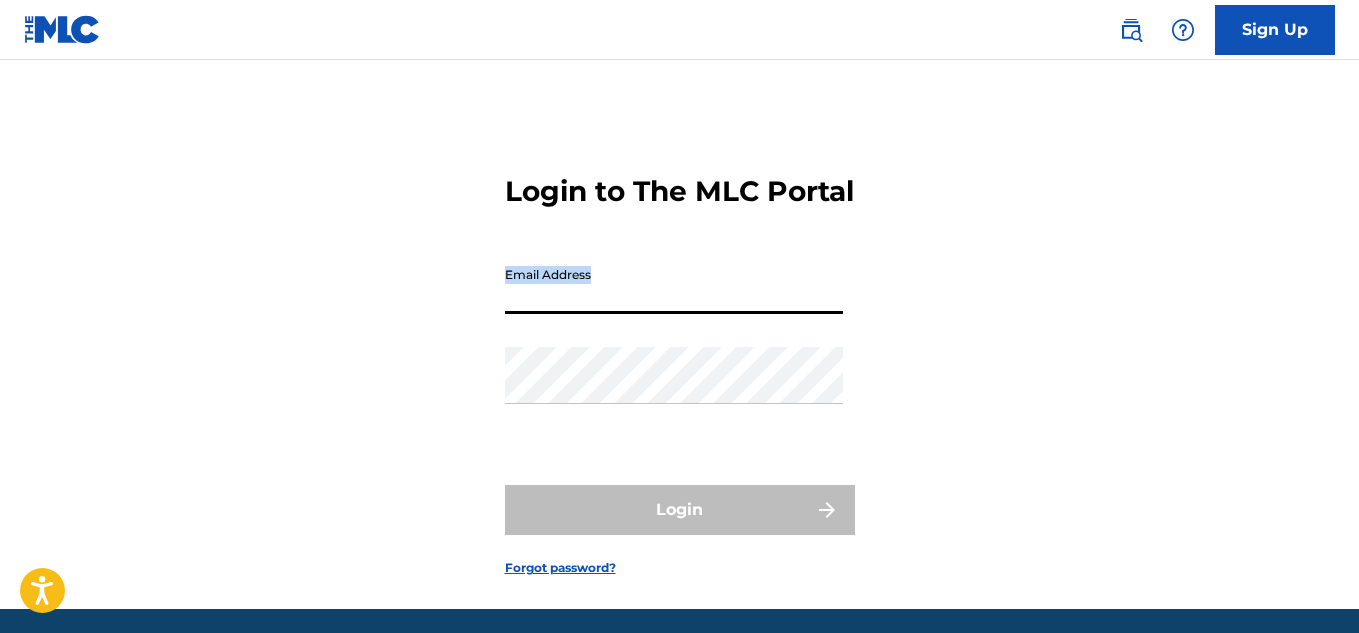 click on "Email Address" at bounding box center [674, 285] 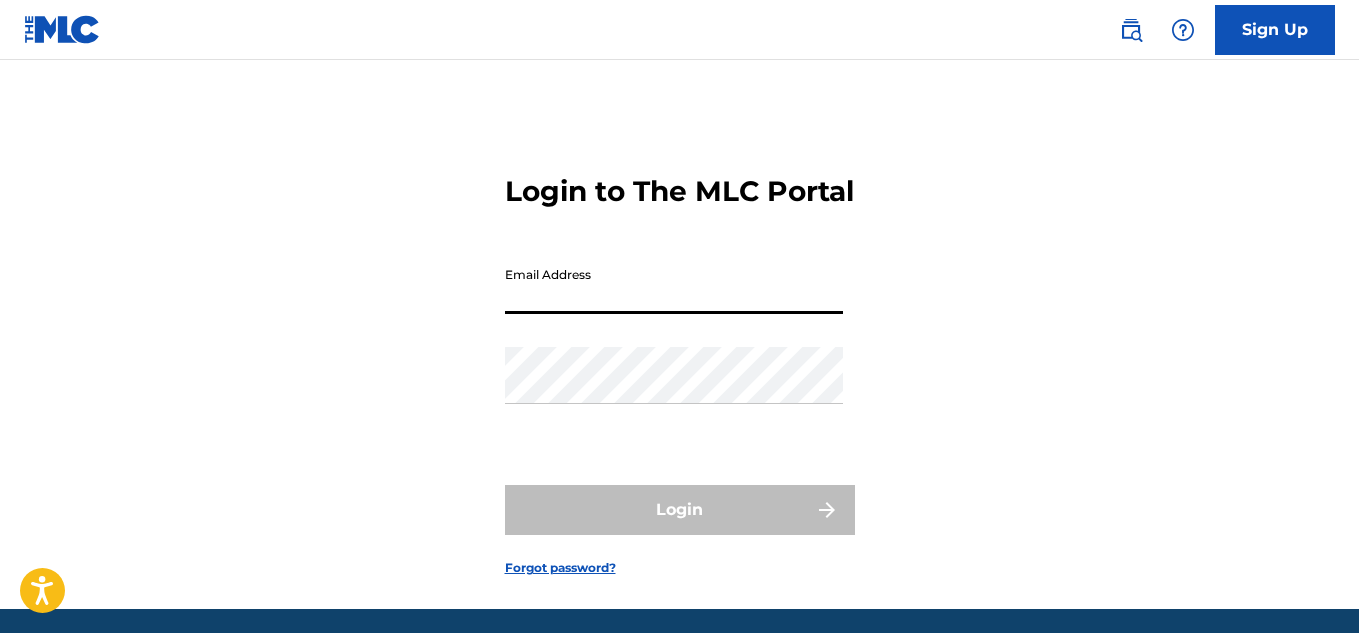 click on "Email Address" at bounding box center (674, 285) 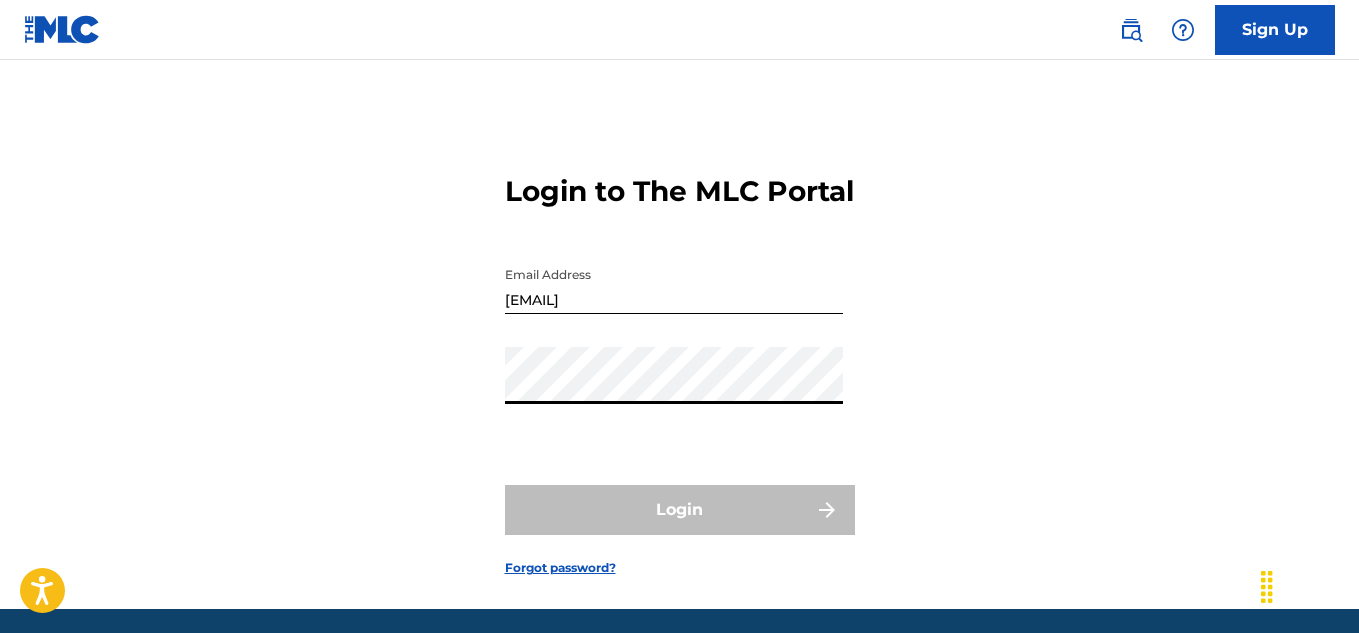 type on "[EMAIL]" 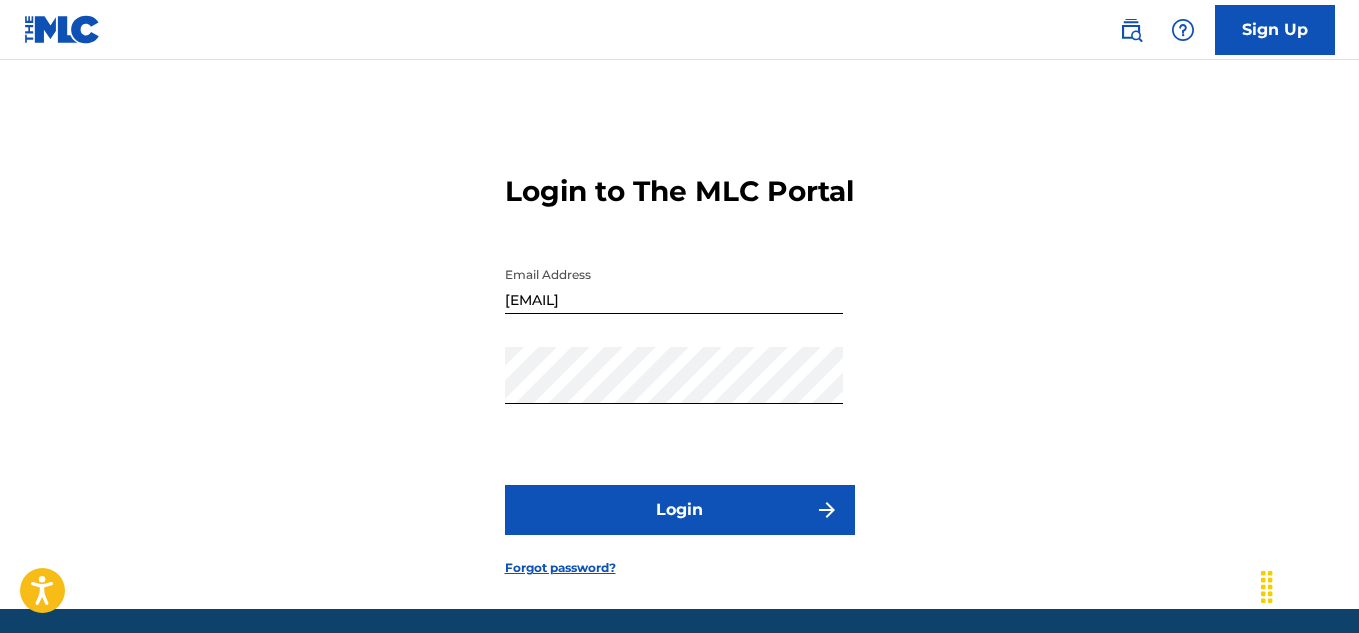 click on "Login" at bounding box center (680, 510) 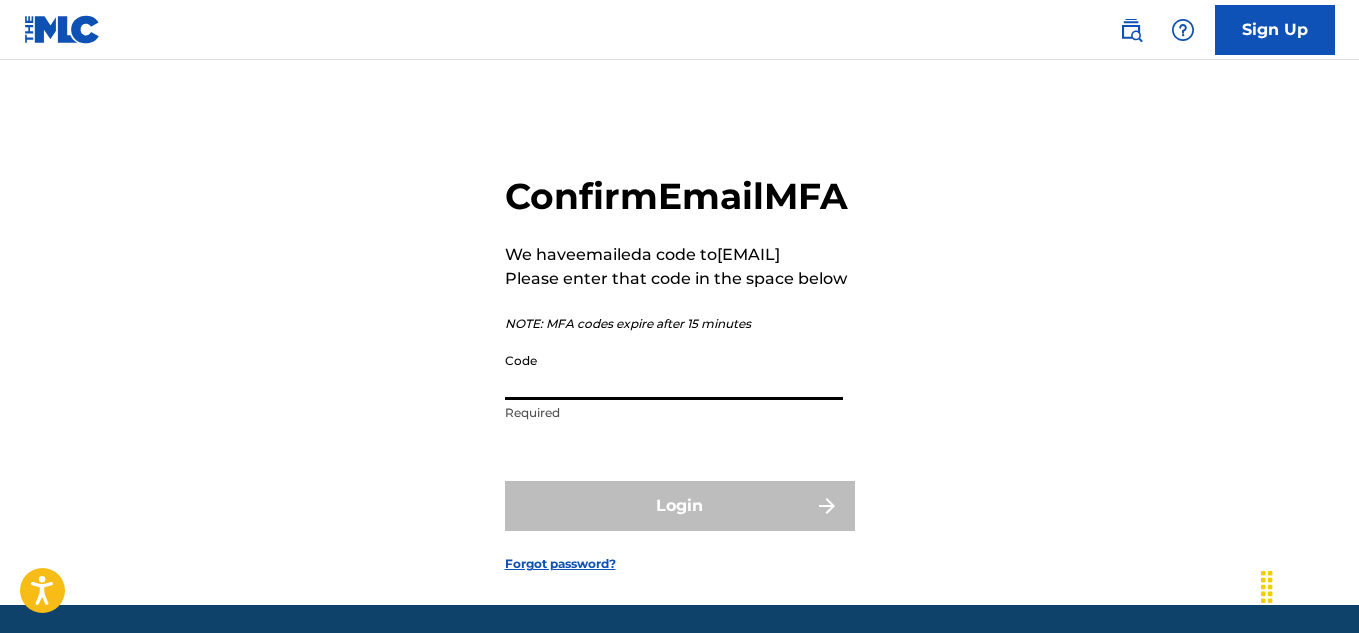 click on "Code" at bounding box center (674, 371) 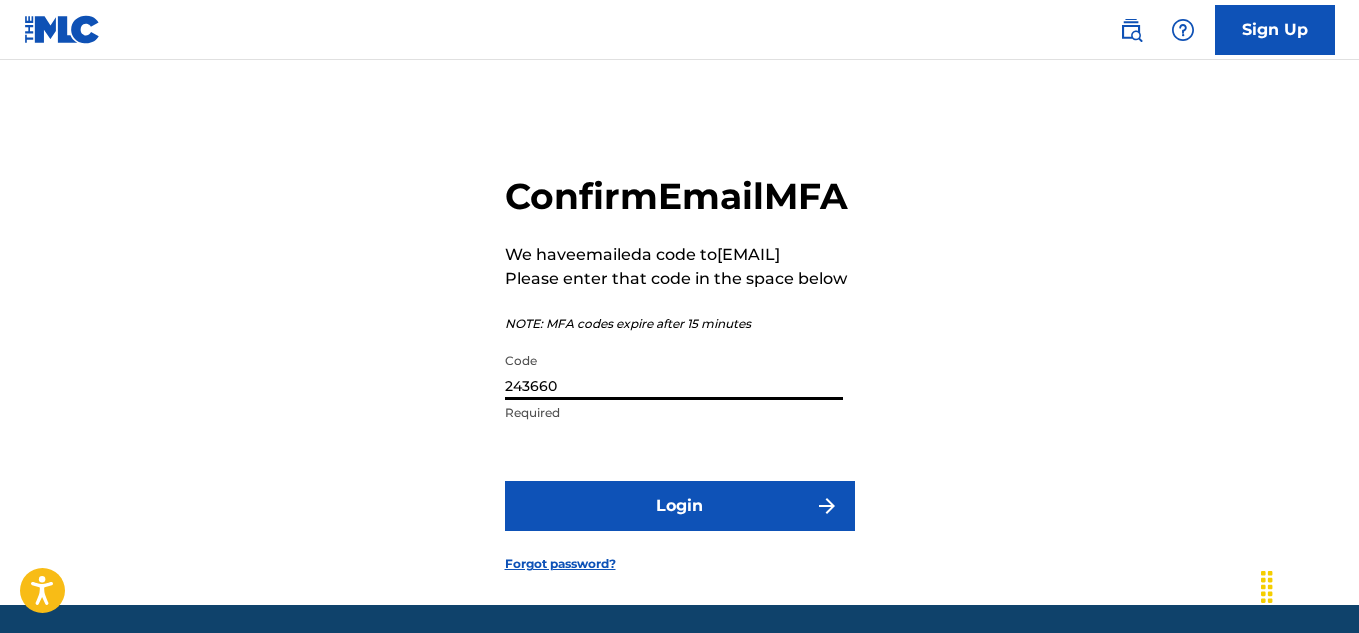 type on "243660" 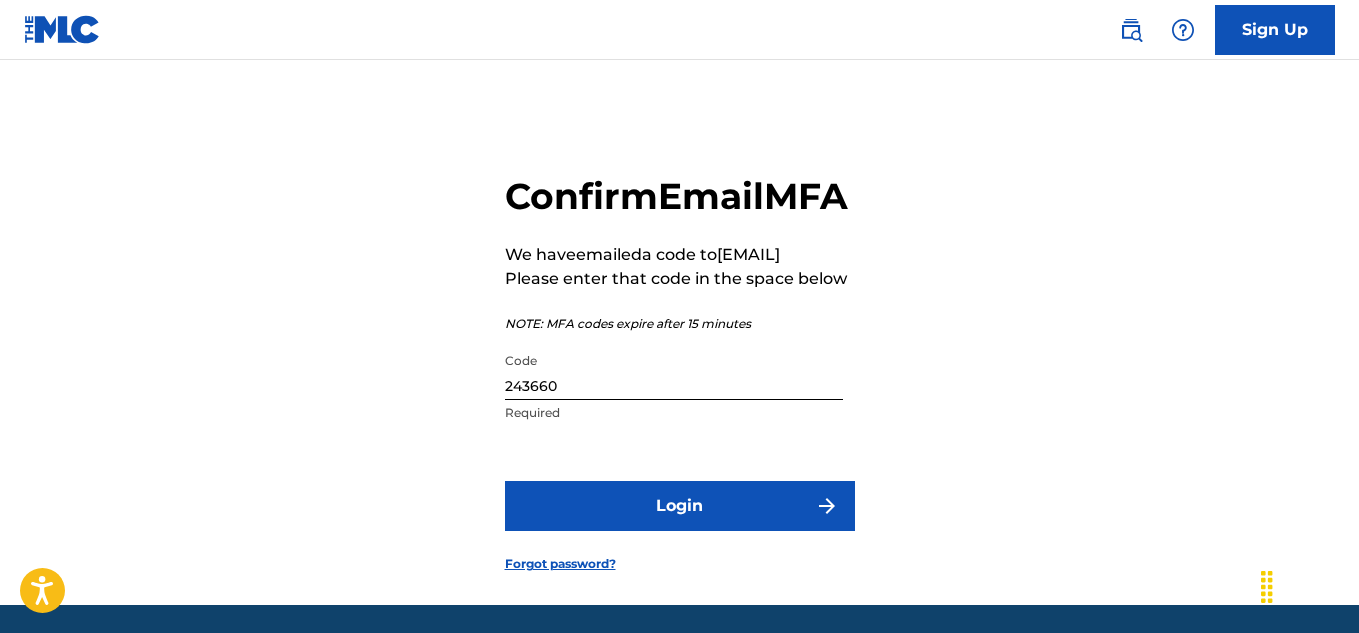 click on "Login" at bounding box center (680, 506) 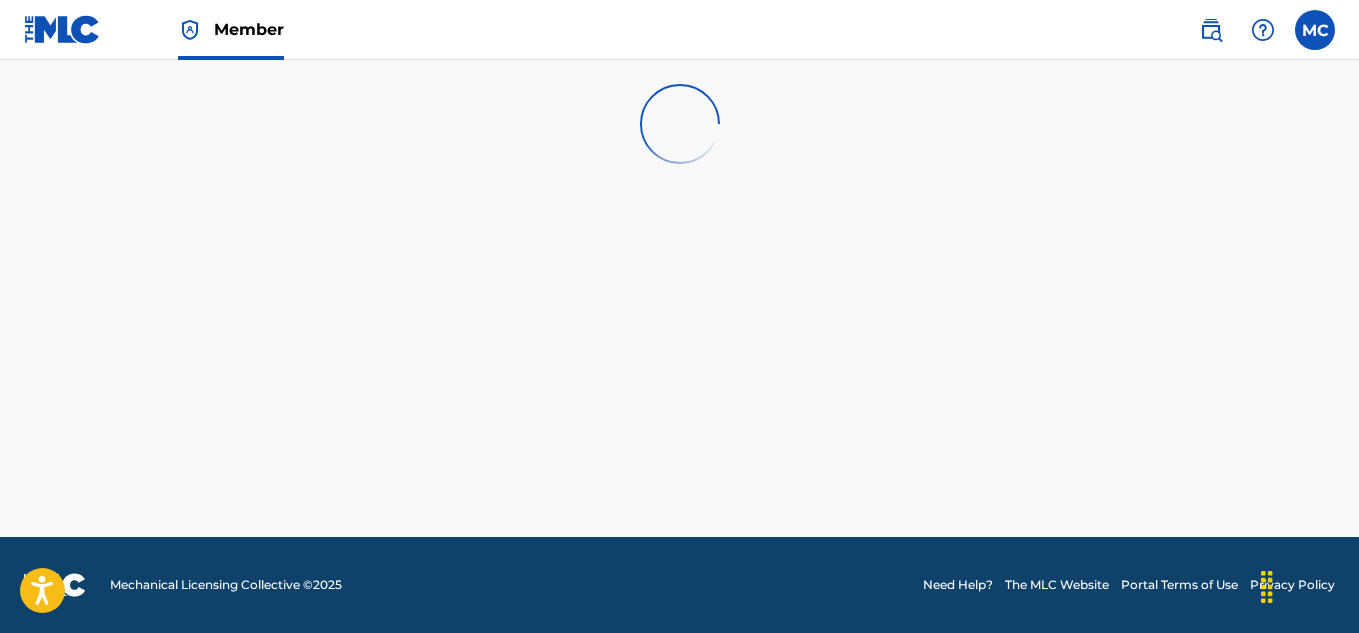 scroll, scrollTop: 0, scrollLeft: 0, axis: both 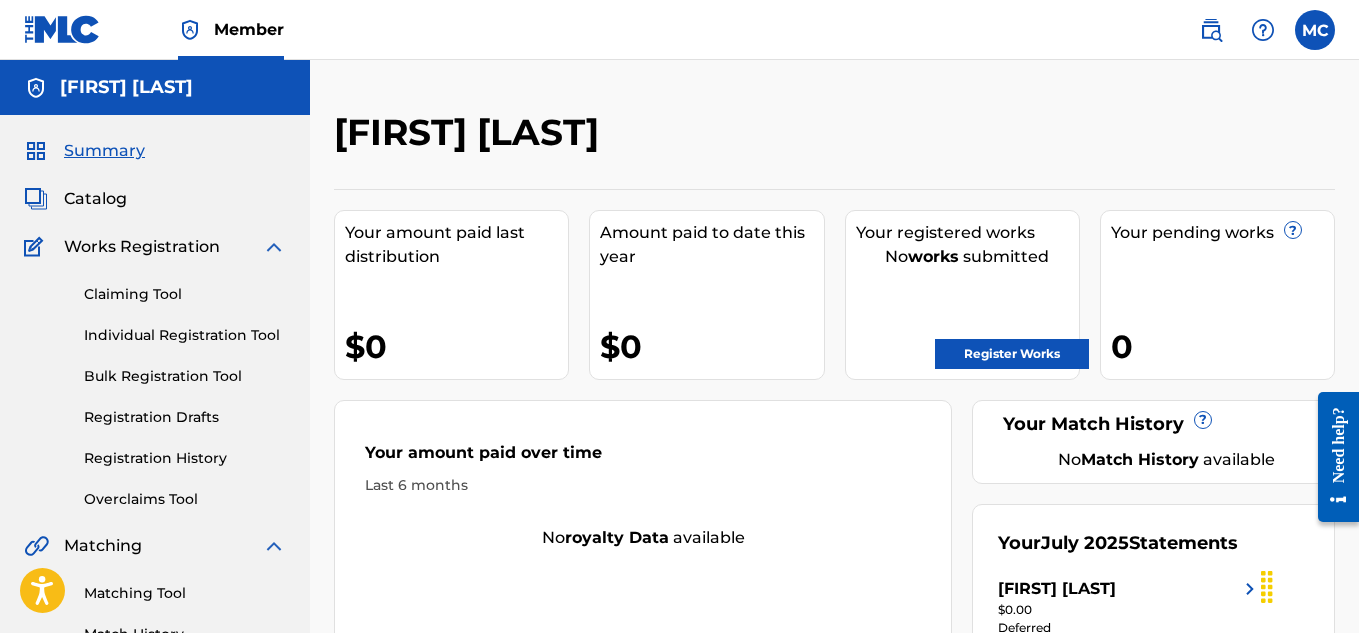 click on "Catalog" at bounding box center (95, 199) 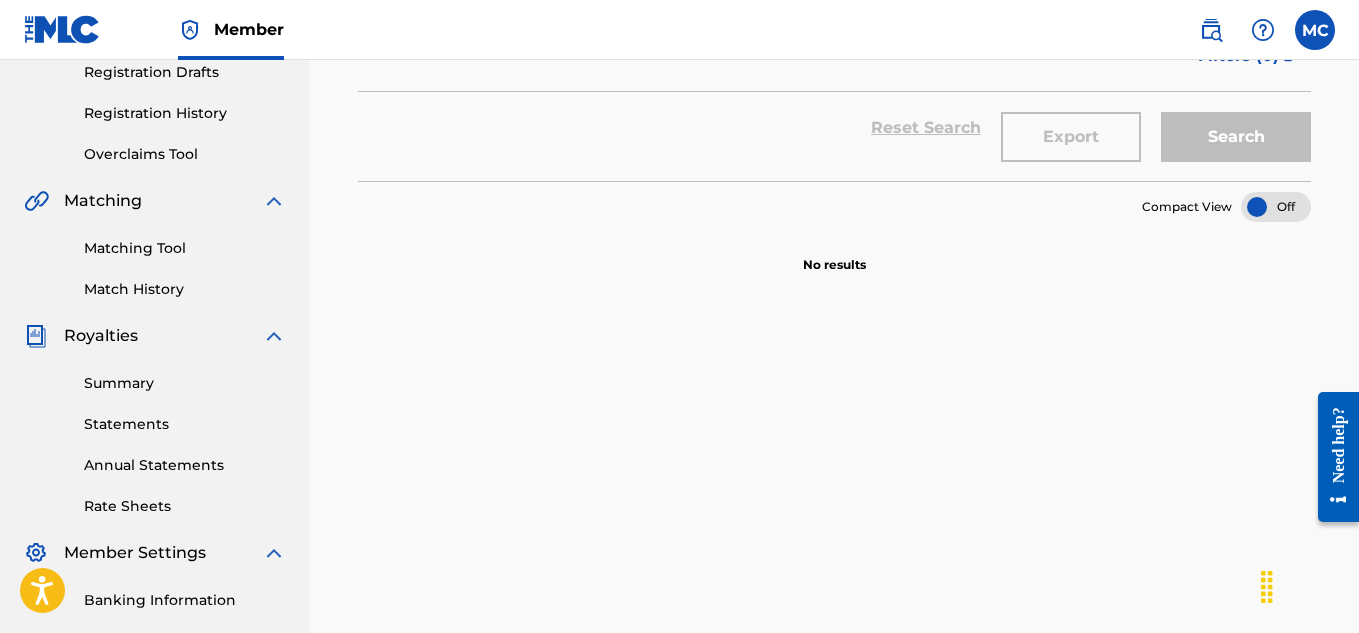 scroll, scrollTop: 108, scrollLeft: 0, axis: vertical 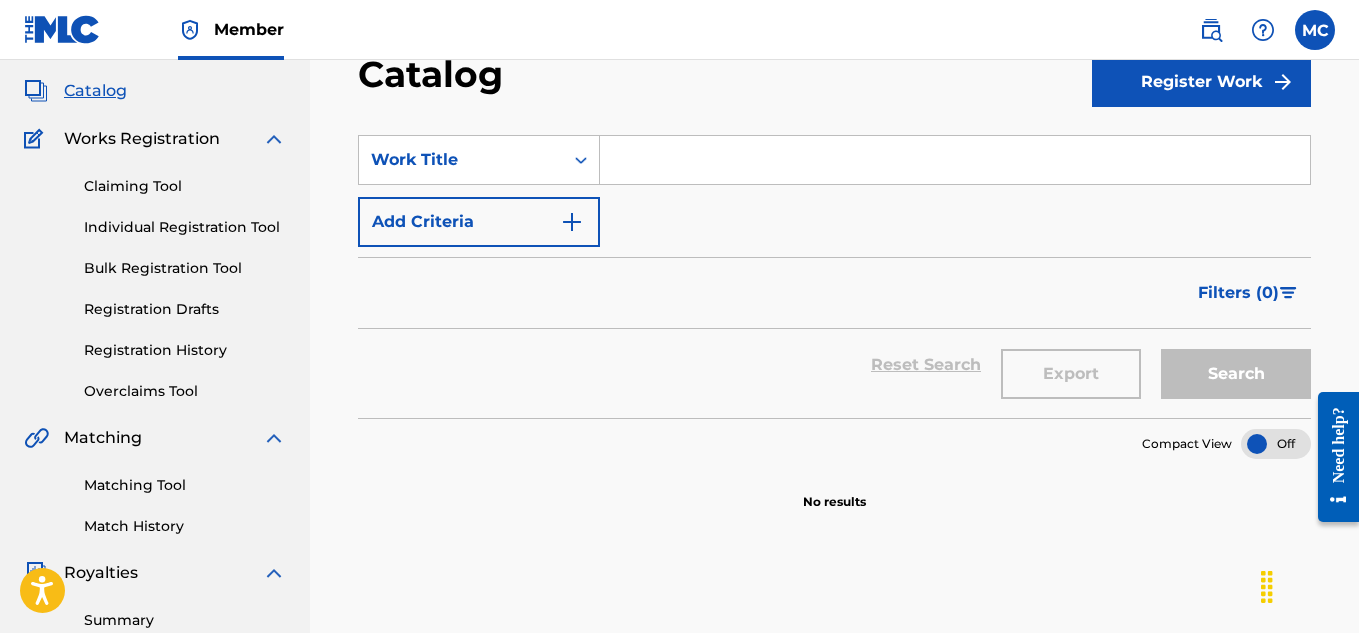 click on "Catalog" at bounding box center (95, 91) 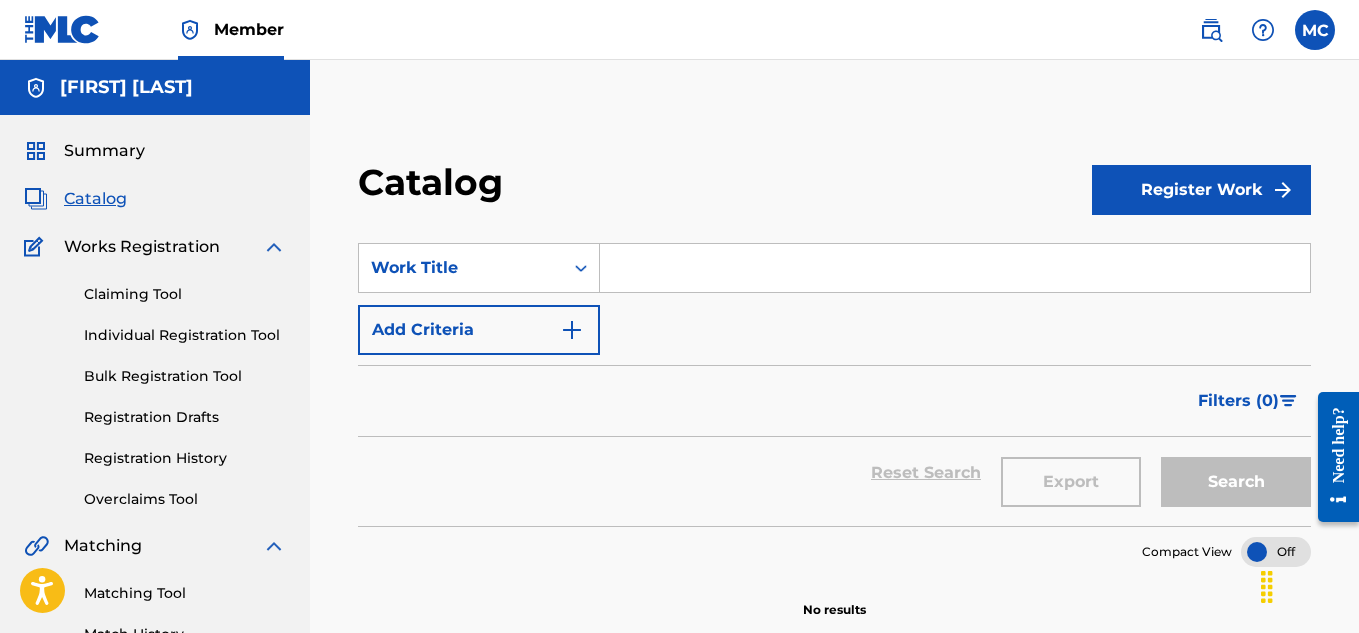 click on "Summary" at bounding box center (104, 151) 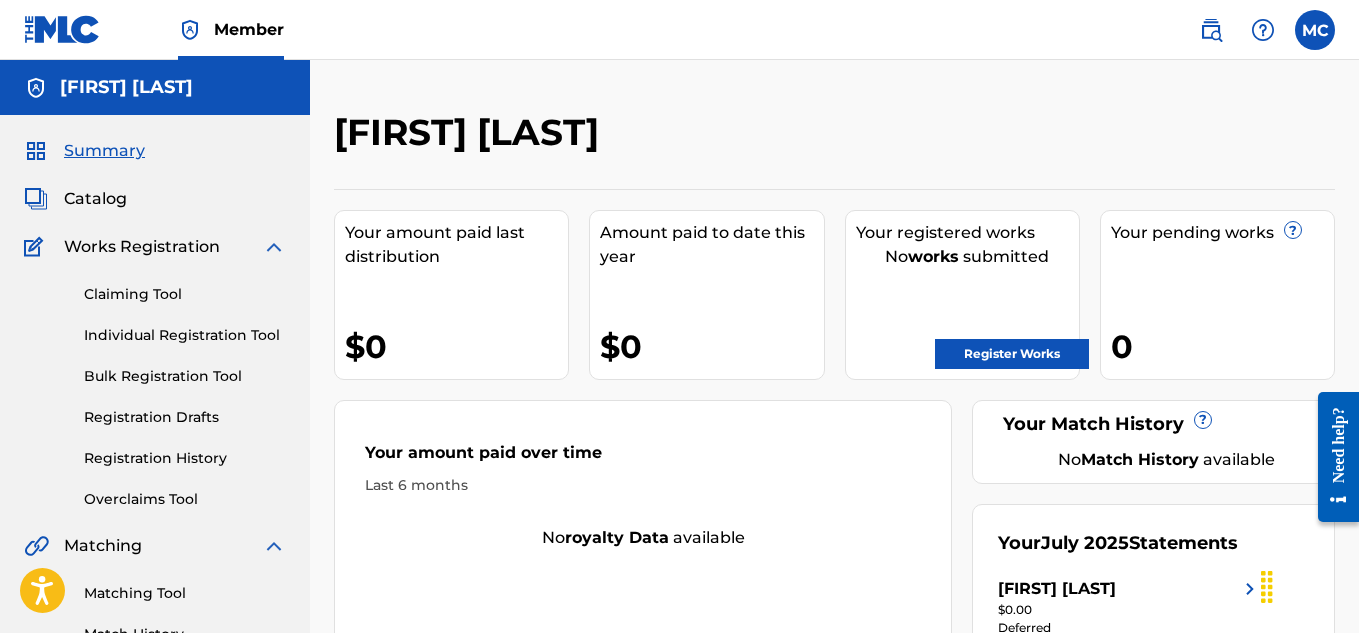 click on "Summary" at bounding box center [104, 151] 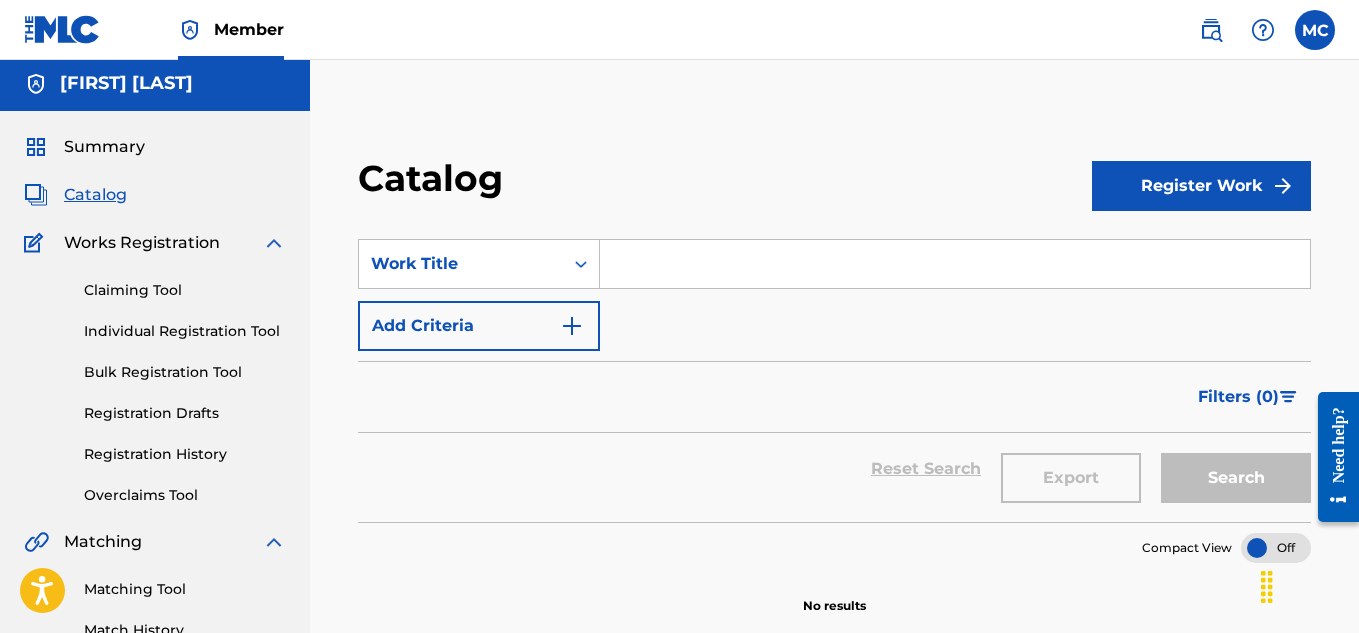 scroll, scrollTop: 0, scrollLeft: 0, axis: both 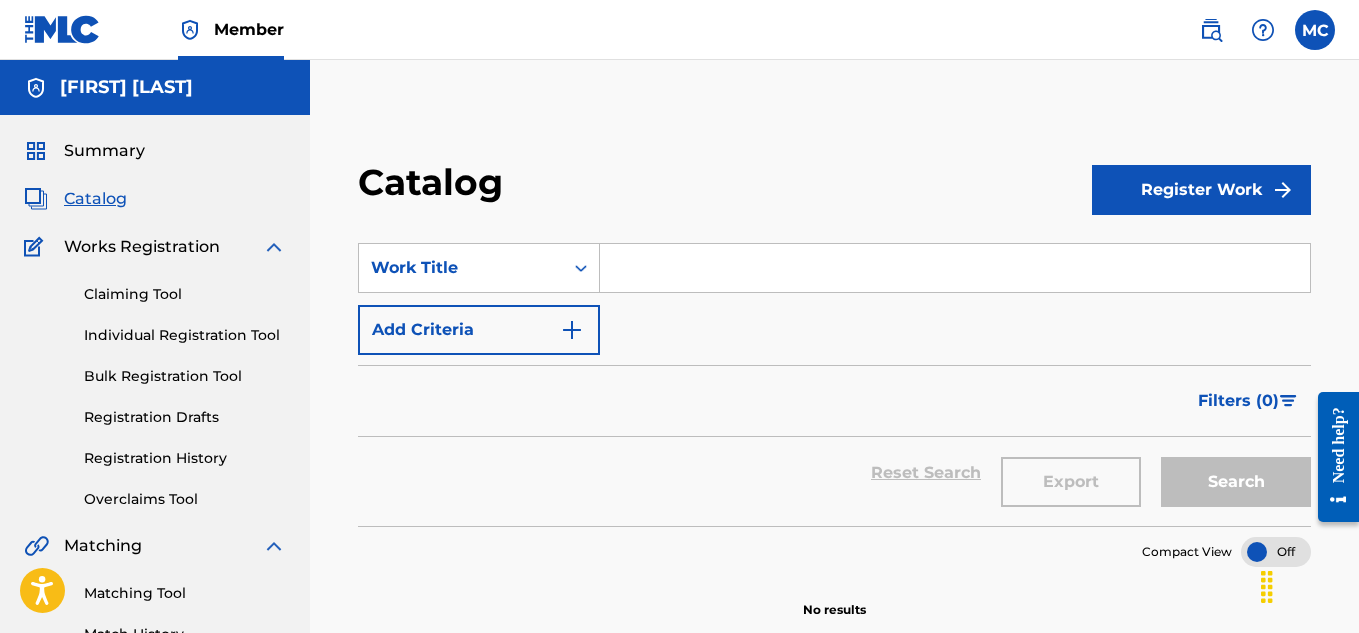 click on "Registration History" at bounding box center [185, 458] 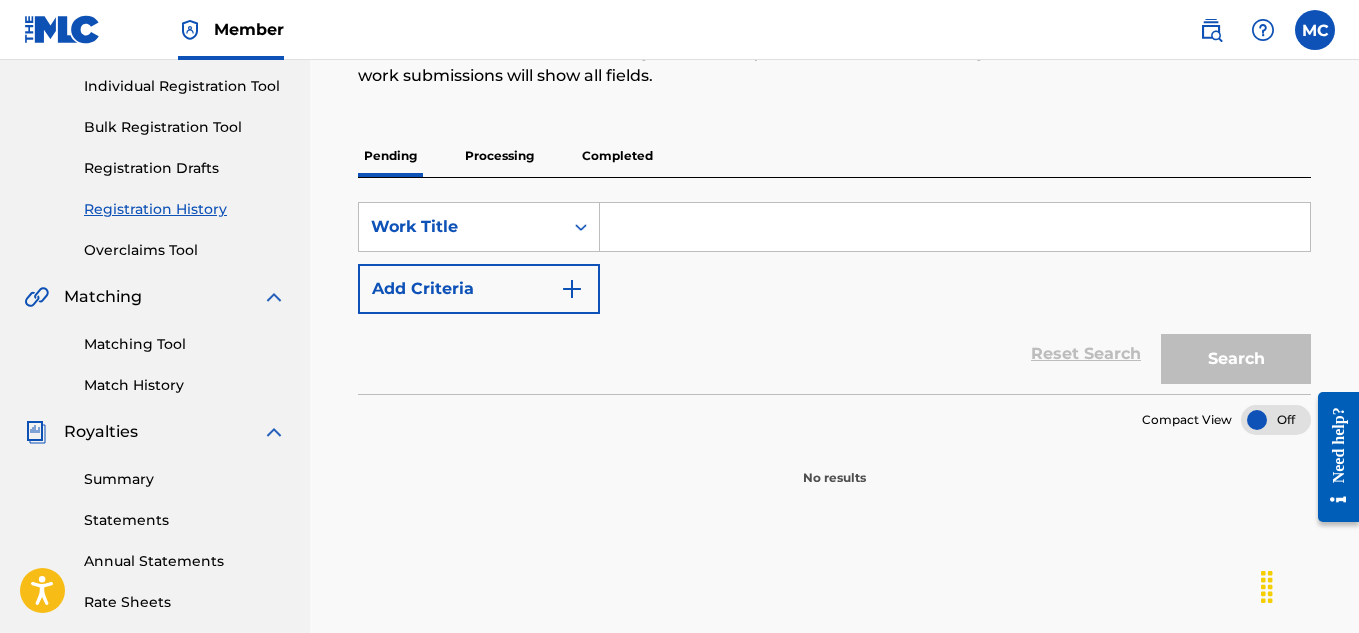 scroll, scrollTop: 245, scrollLeft: 0, axis: vertical 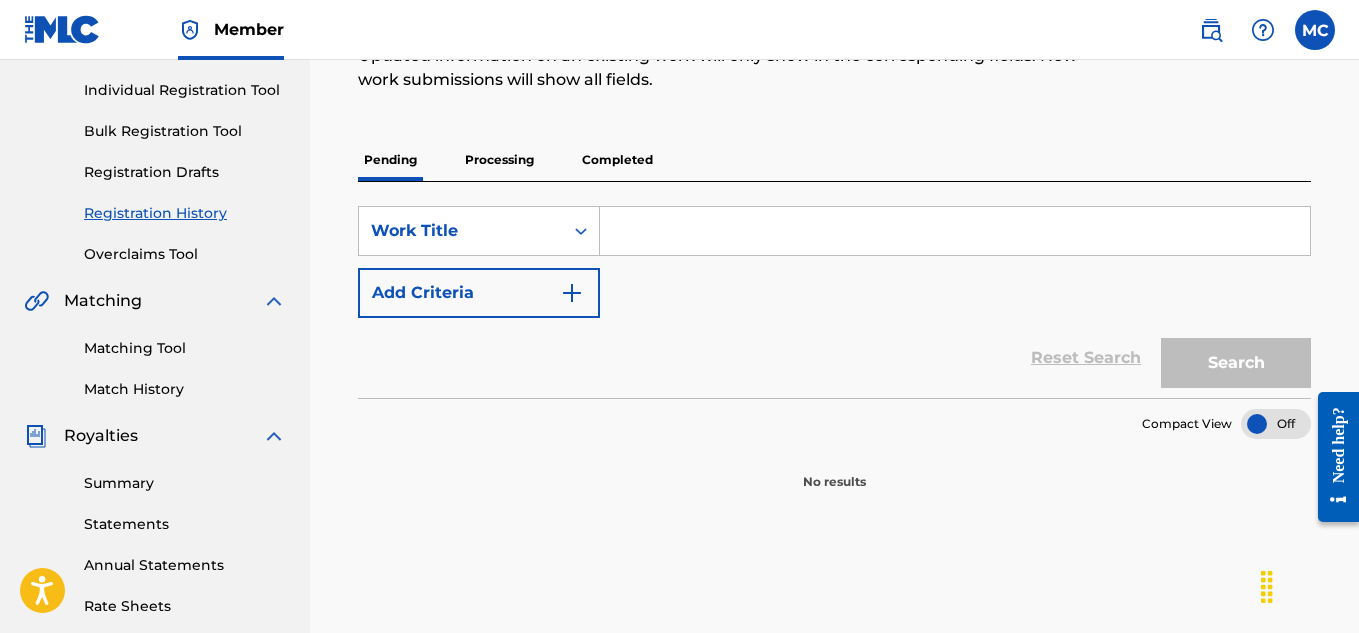 click on "Completed" at bounding box center (617, 160) 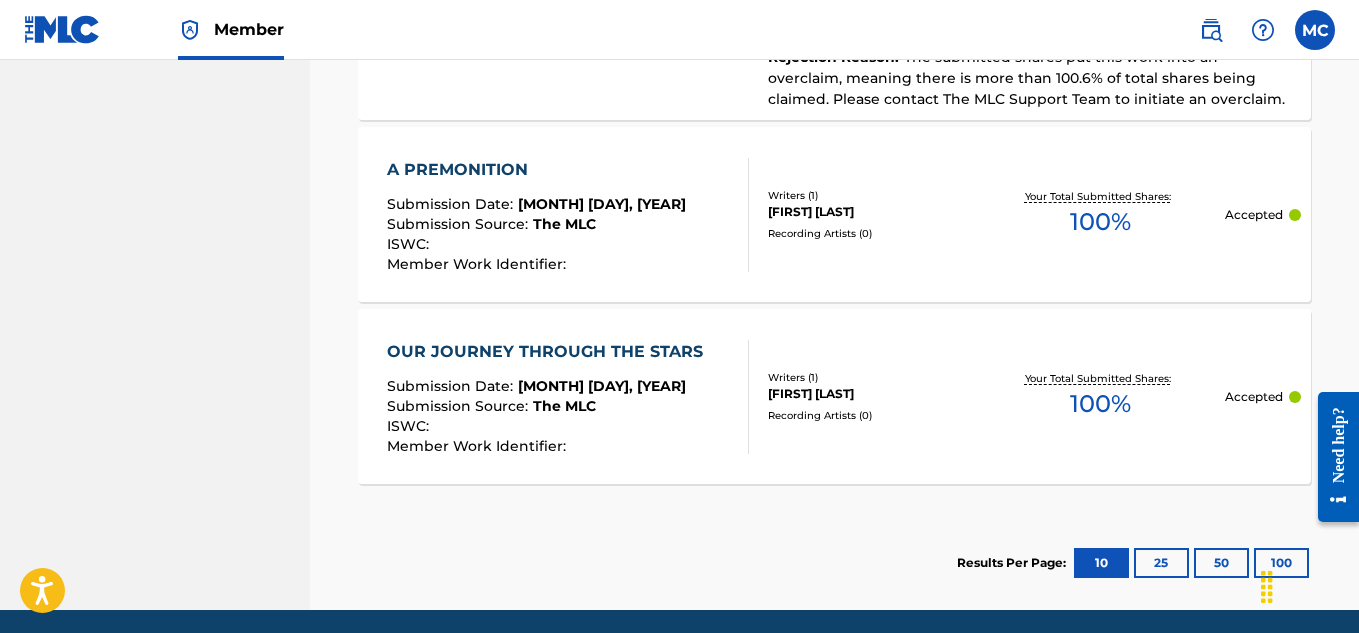 scroll, scrollTop: 1582, scrollLeft: 0, axis: vertical 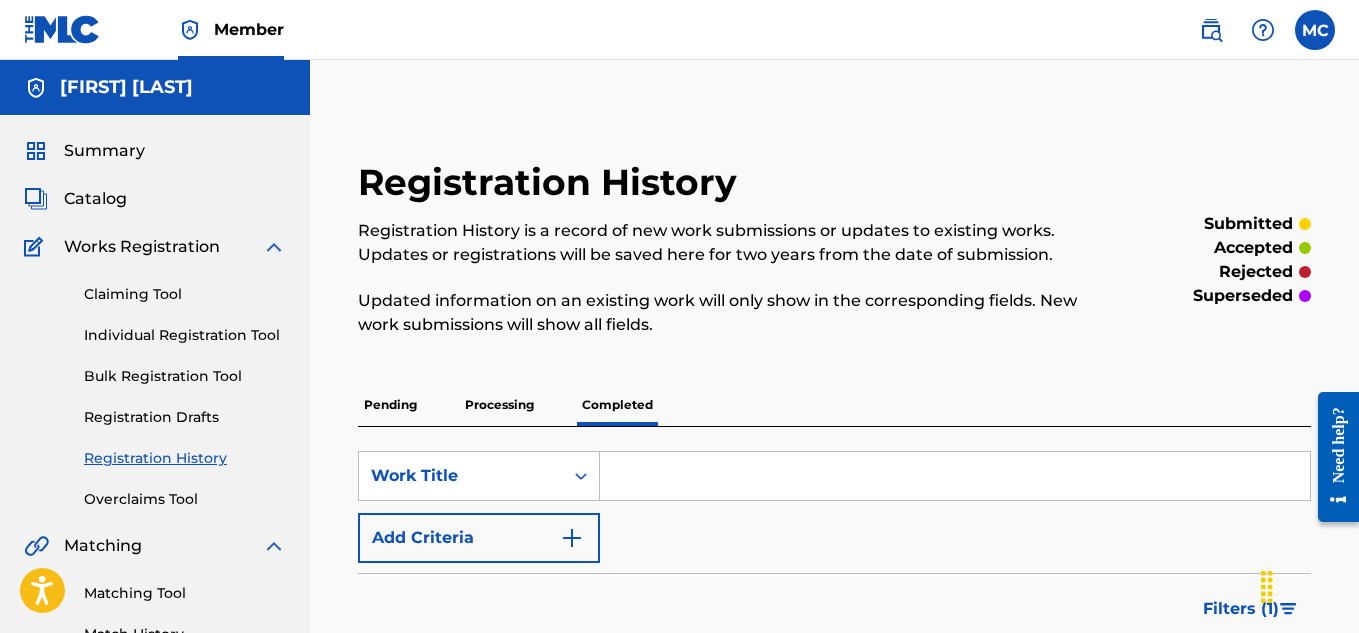 drag, startPoint x: 102, startPoint y: 186, endPoint x: 101, endPoint y: 197, distance: 11.045361 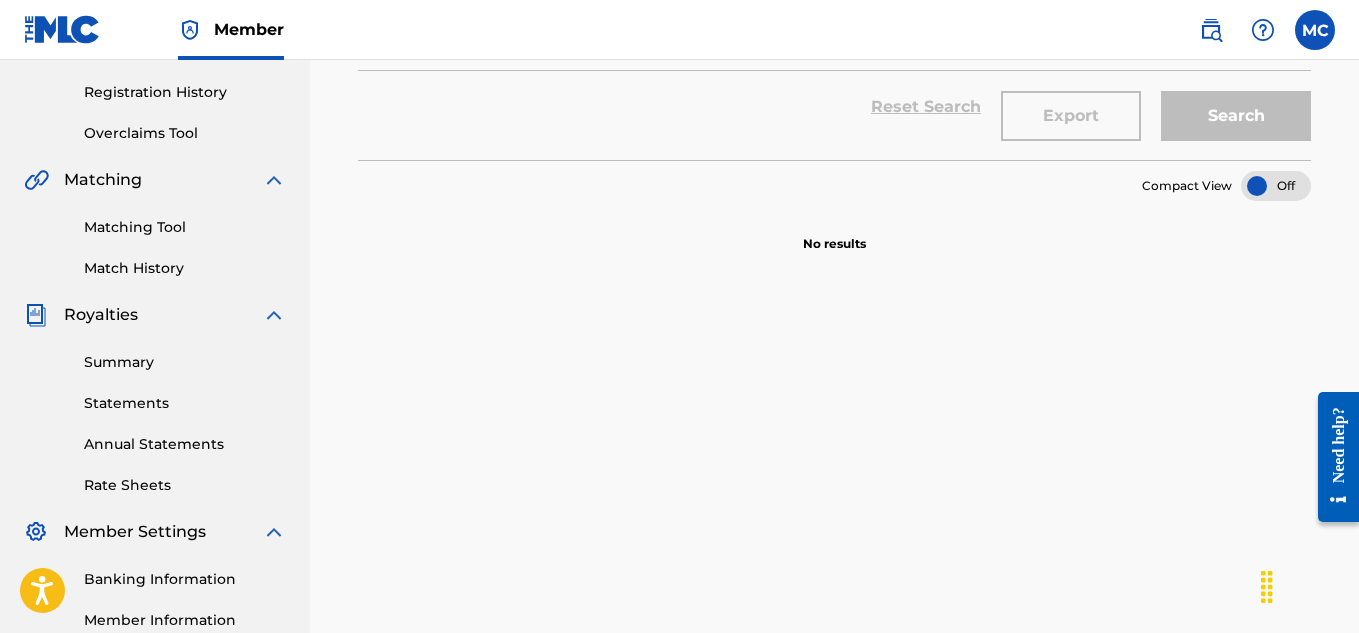 scroll, scrollTop: 362, scrollLeft: 0, axis: vertical 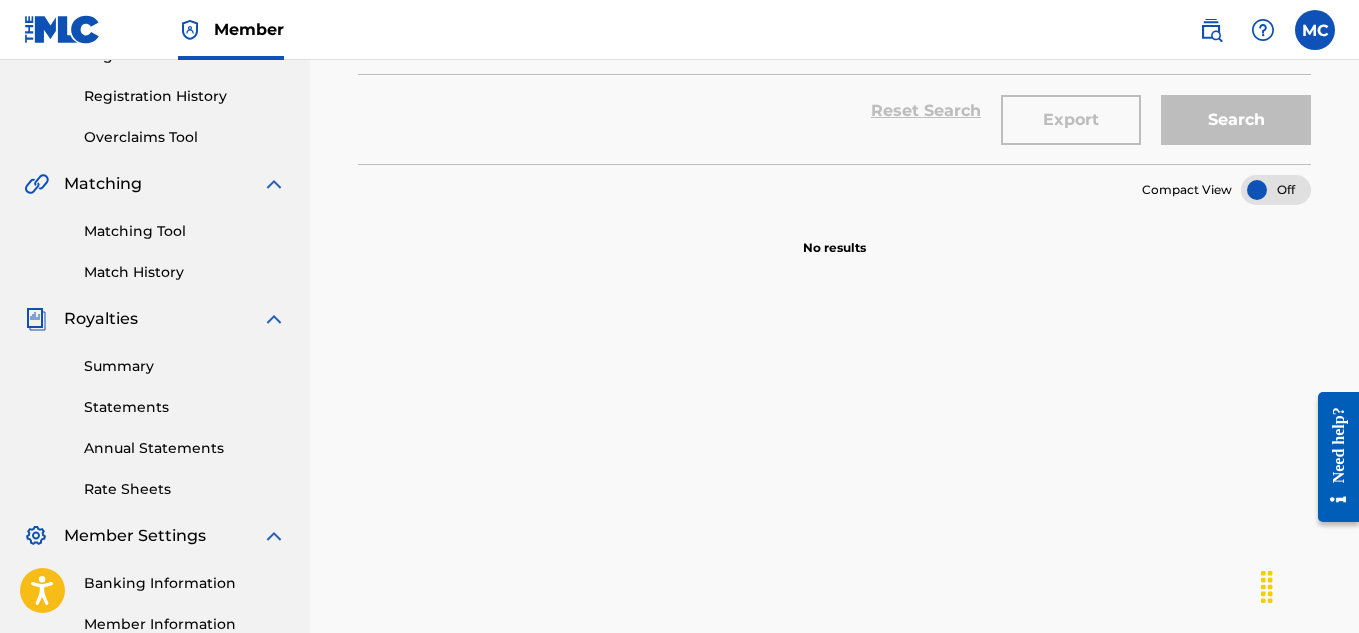 click on "Member Settings" at bounding box center (135, 536) 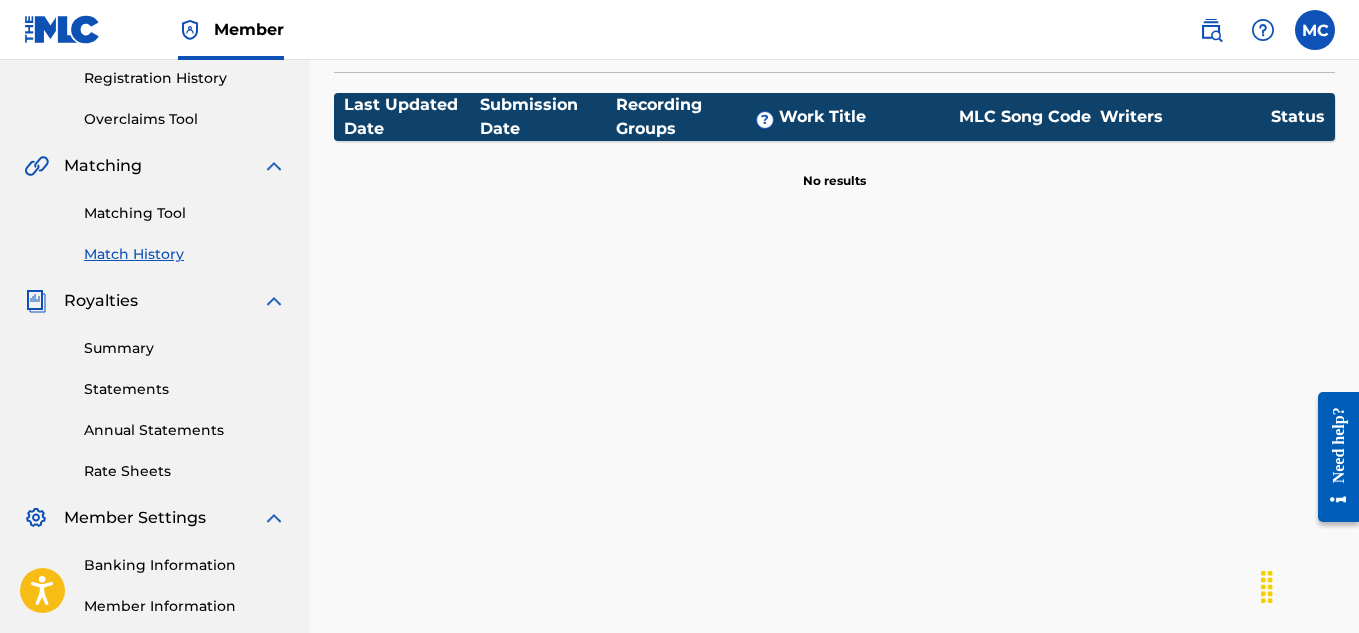 scroll, scrollTop: 196, scrollLeft: 0, axis: vertical 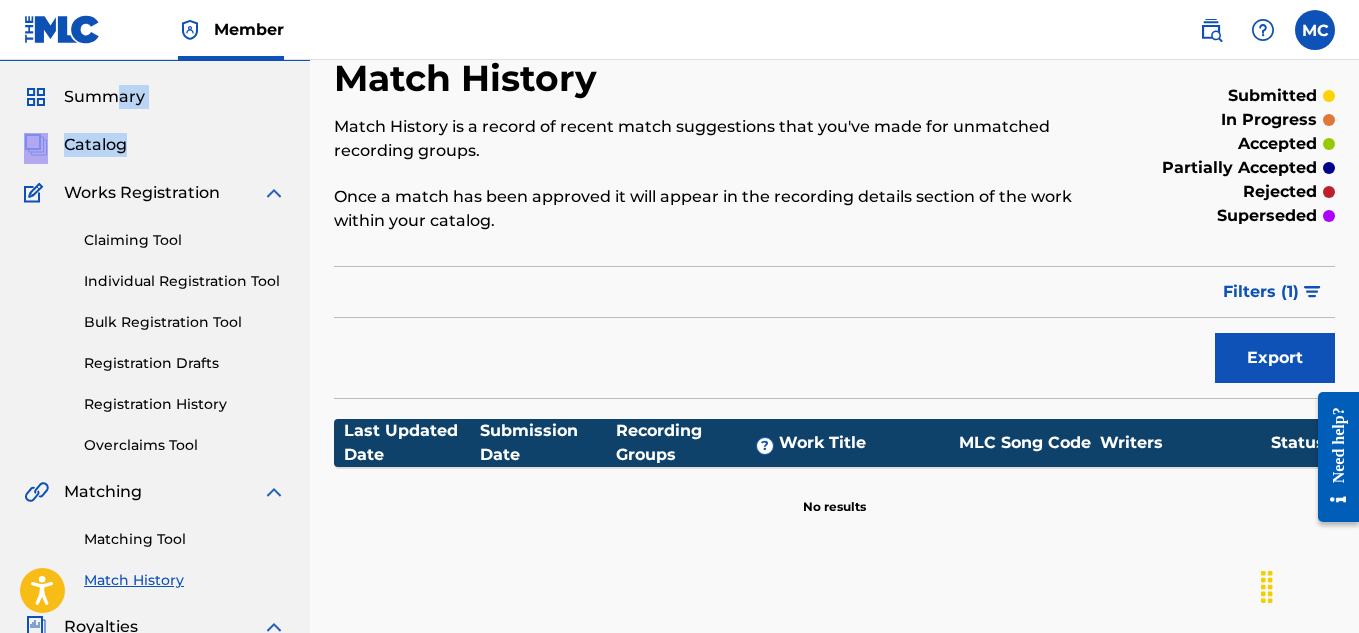 drag, startPoint x: 133, startPoint y: 122, endPoint x: 119, endPoint y: 103, distance: 23.600847 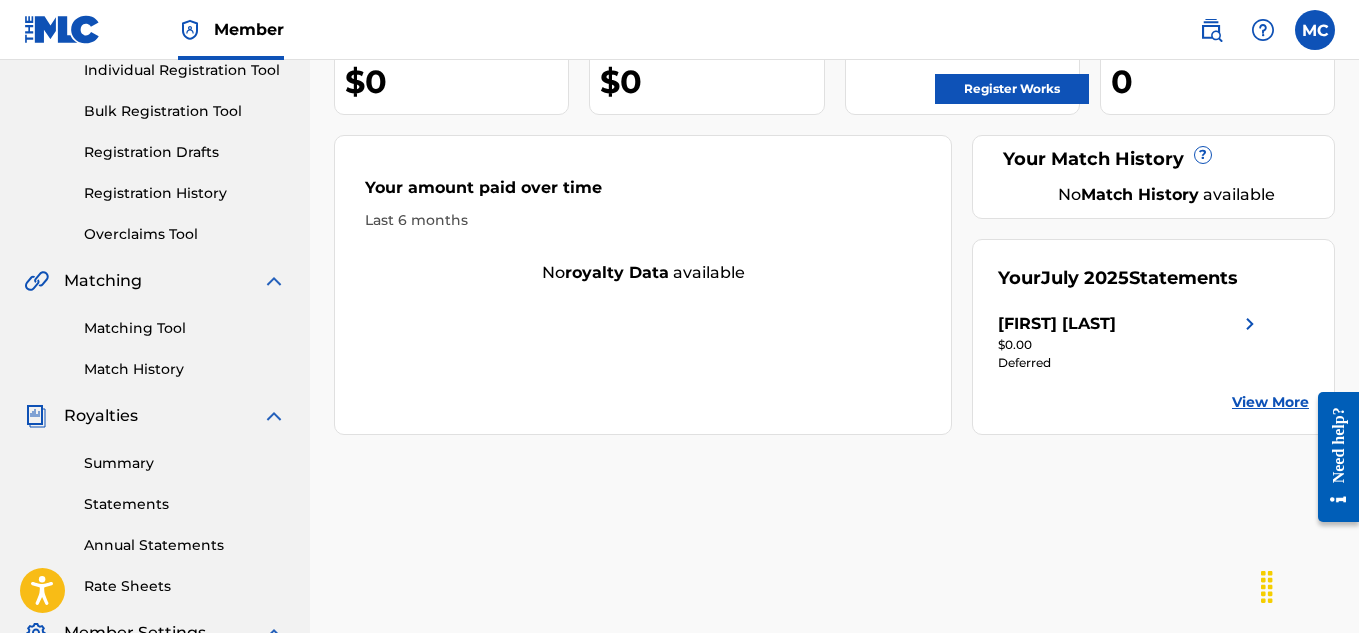 scroll, scrollTop: 247, scrollLeft: 0, axis: vertical 